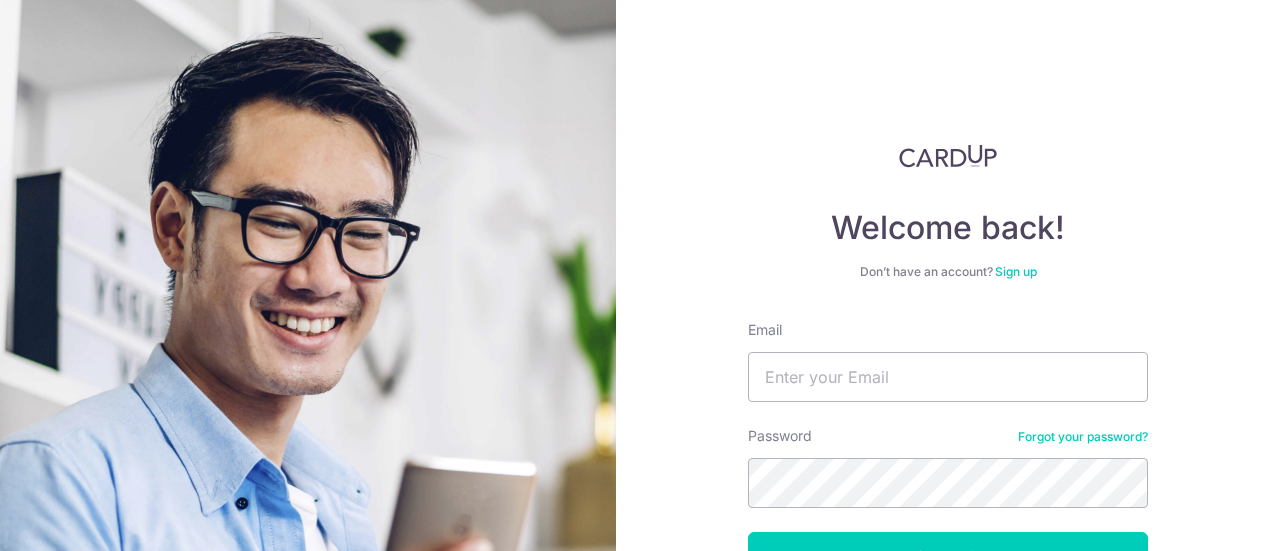 scroll, scrollTop: 0, scrollLeft: 0, axis: both 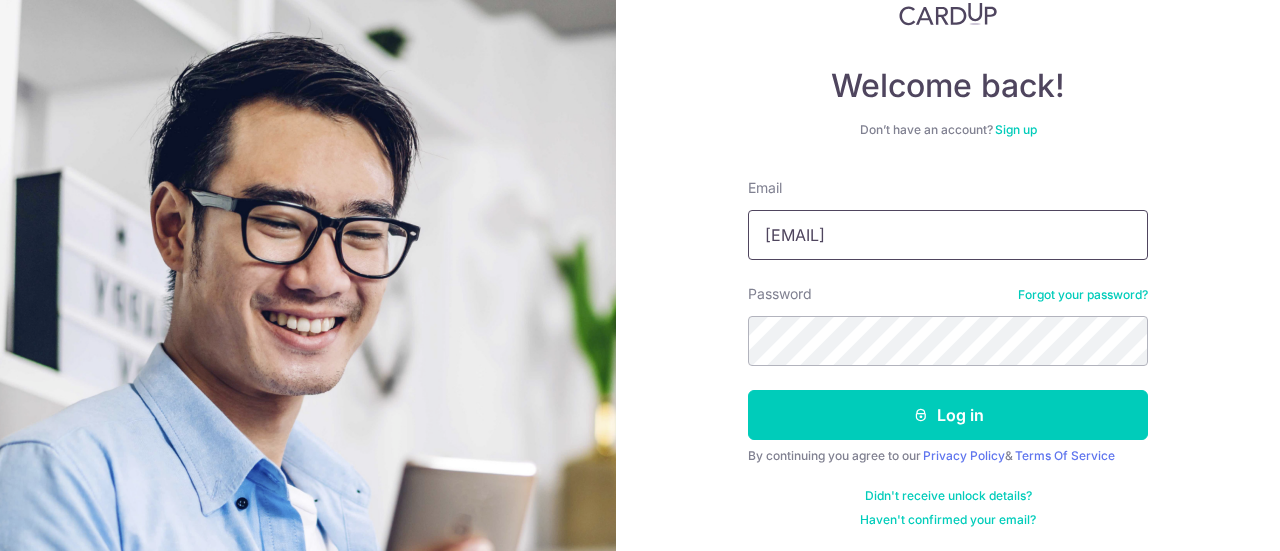 click on "lizong13@gmail.com" at bounding box center [948, 235] 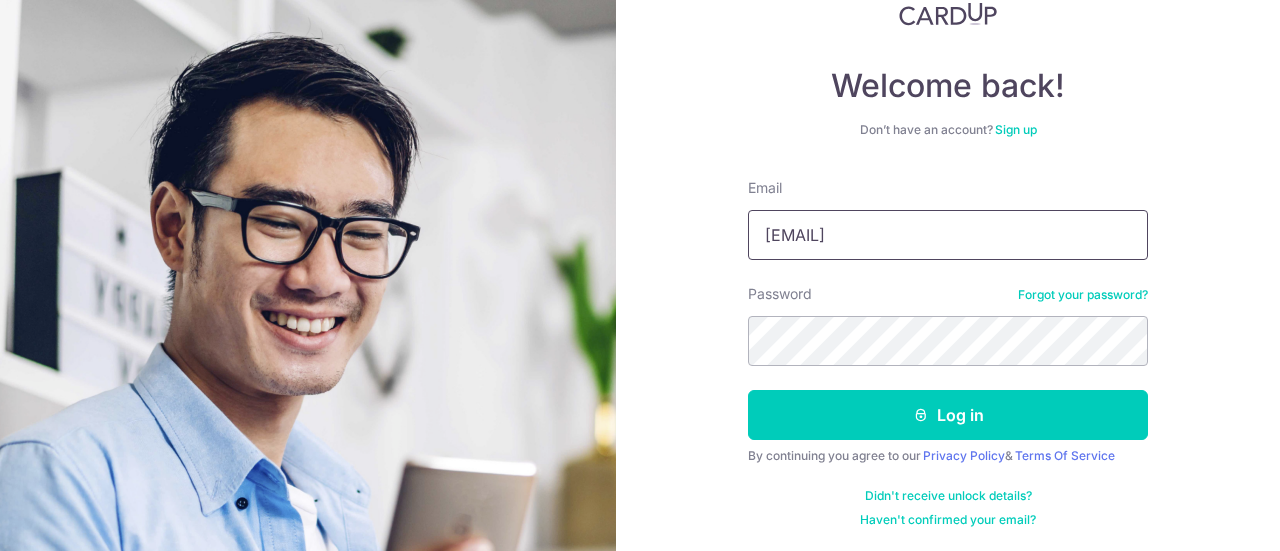 type on "elizabeth.ong@rethink-asia.com" 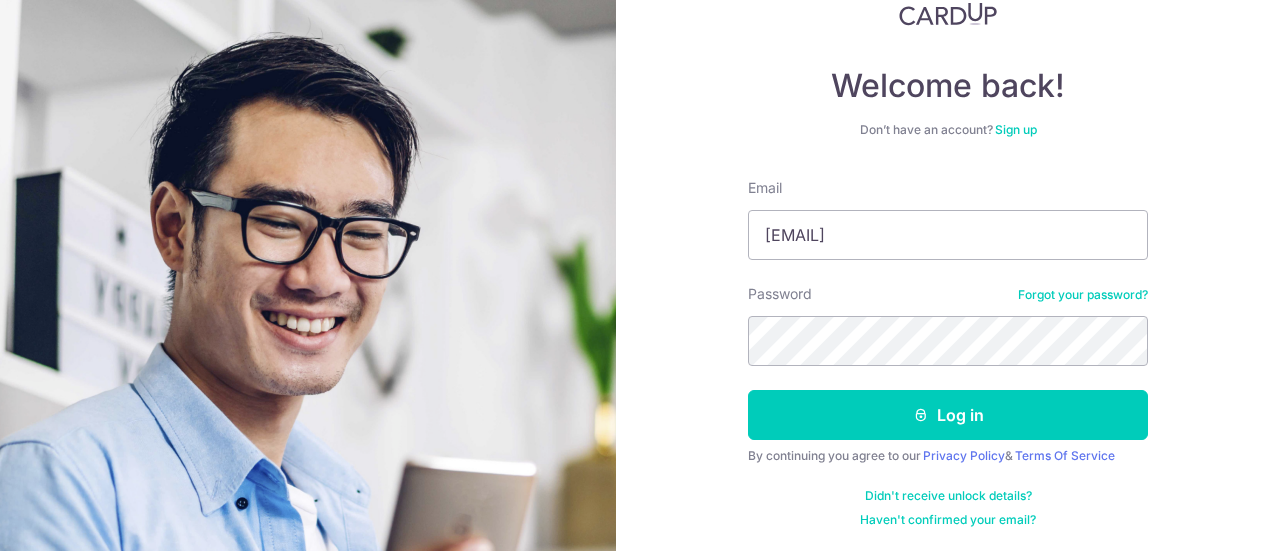 click on "Welcome back!
Don’t have an account?  Sign up
Email
elizabeth.ong@rethink-asia.com
Password
Forgot your password?
Log in
By continuing you agree to our
Privacy Policy
&  Terms Of Service
Didn't receive unlock details?
Haven't confirmed your email?" at bounding box center (948, 275) 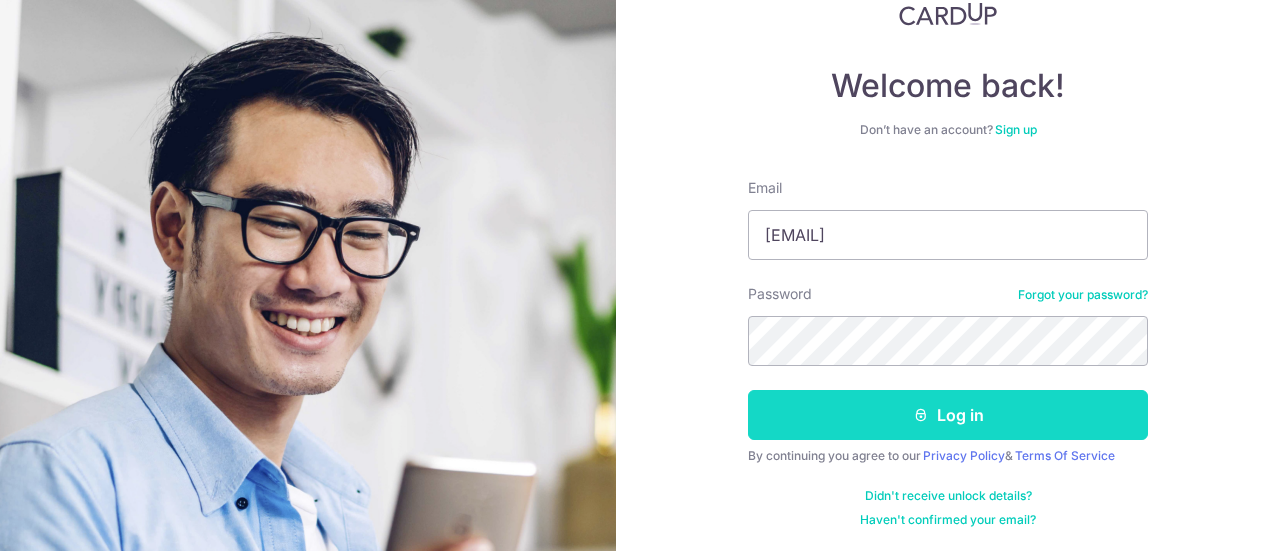 click on "Log in" at bounding box center (948, 415) 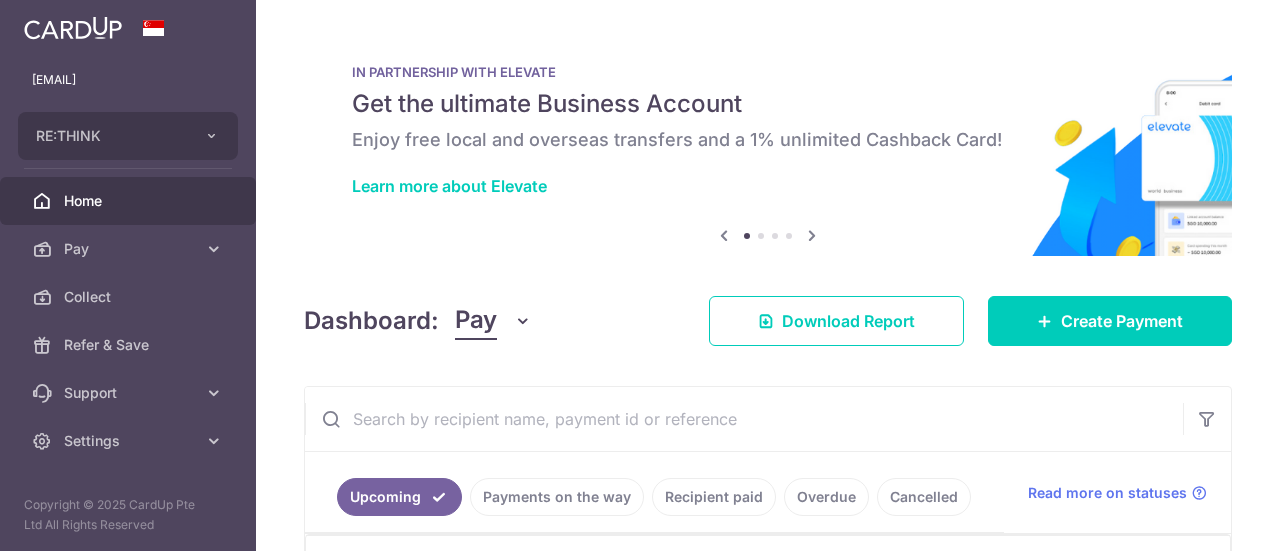 scroll, scrollTop: 0, scrollLeft: 0, axis: both 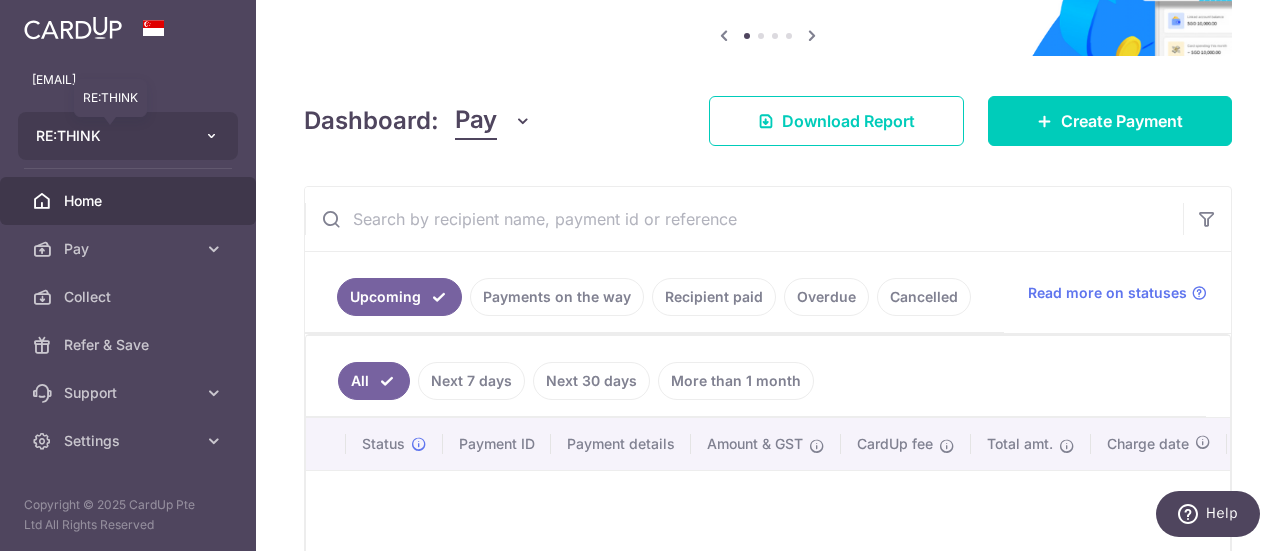 click on "RE:THINK" at bounding box center (110, 136) 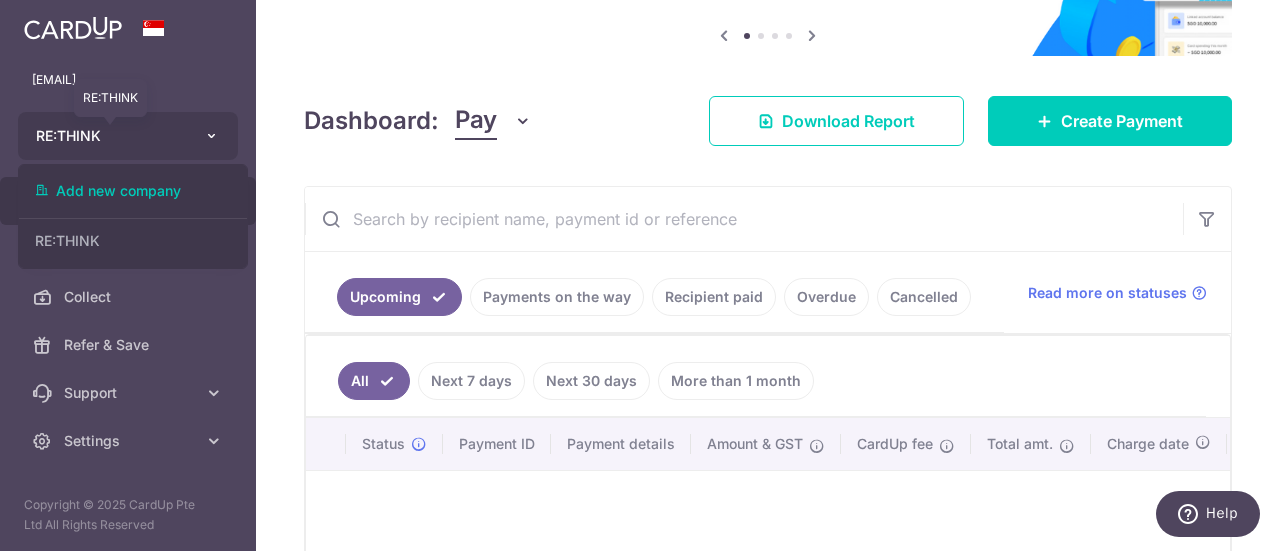 click on "RE:THINK" at bounding box center [110, 136] 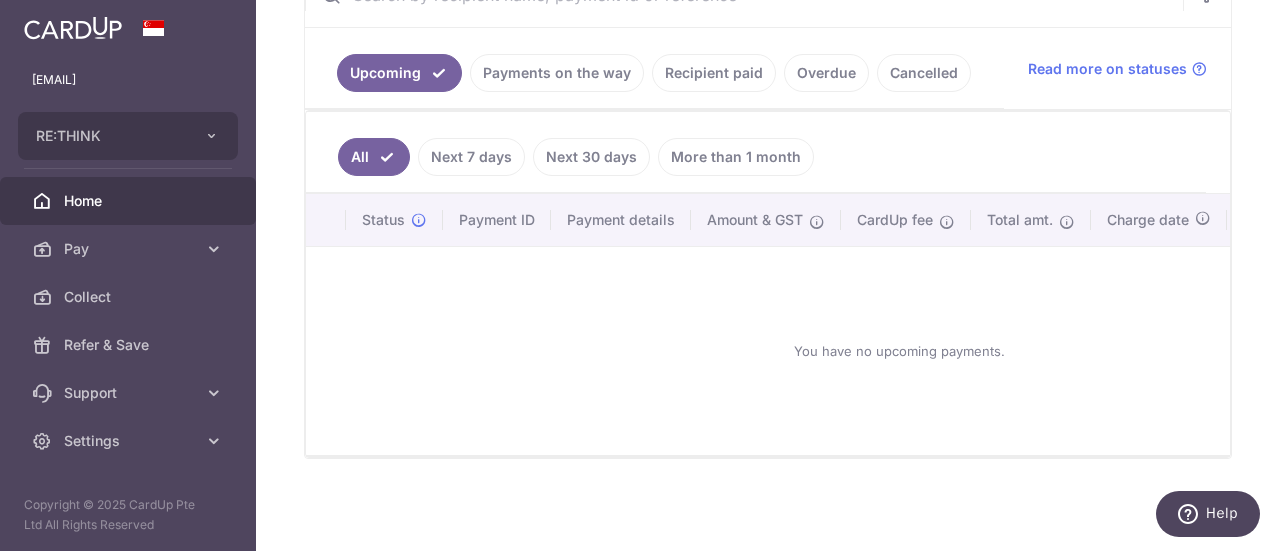 scroll, scrollTop: 429, scrollLeft: 0, axis: vertical 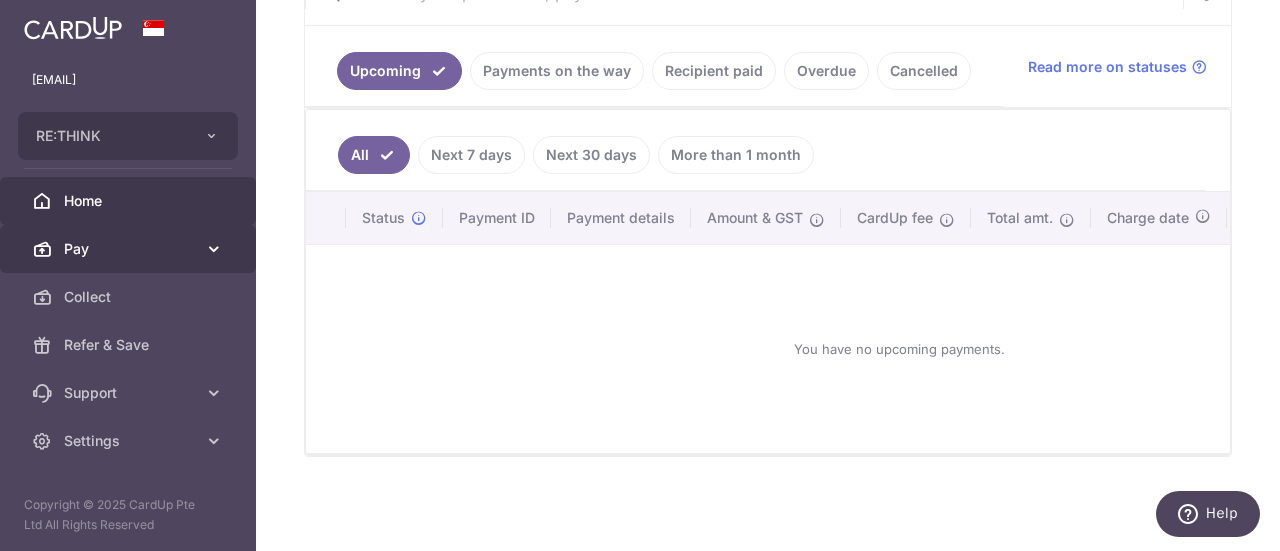 click at bounding box center [214, 249] 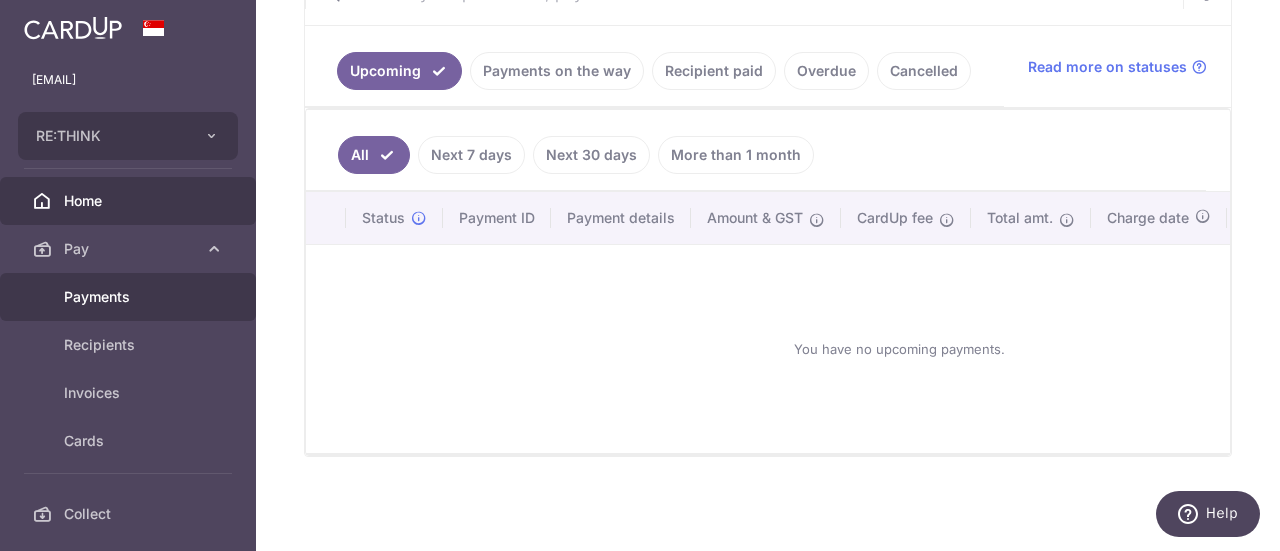click on "Payments" at bounding box center (128, 297) 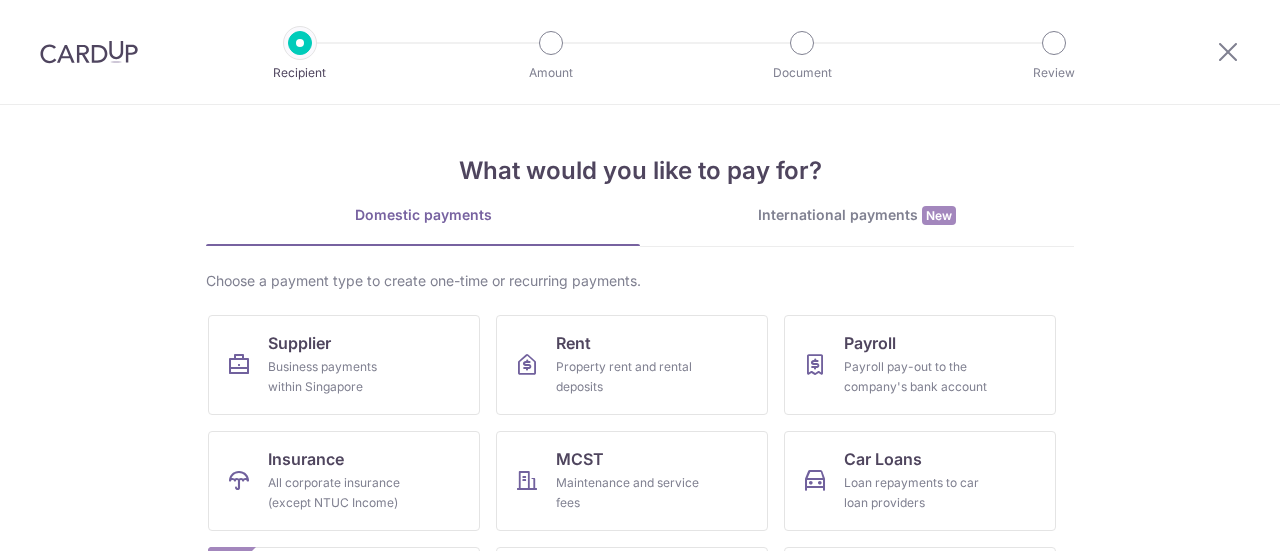 scroll, scrollTop: 0, scrollLeft: 0, axis: both 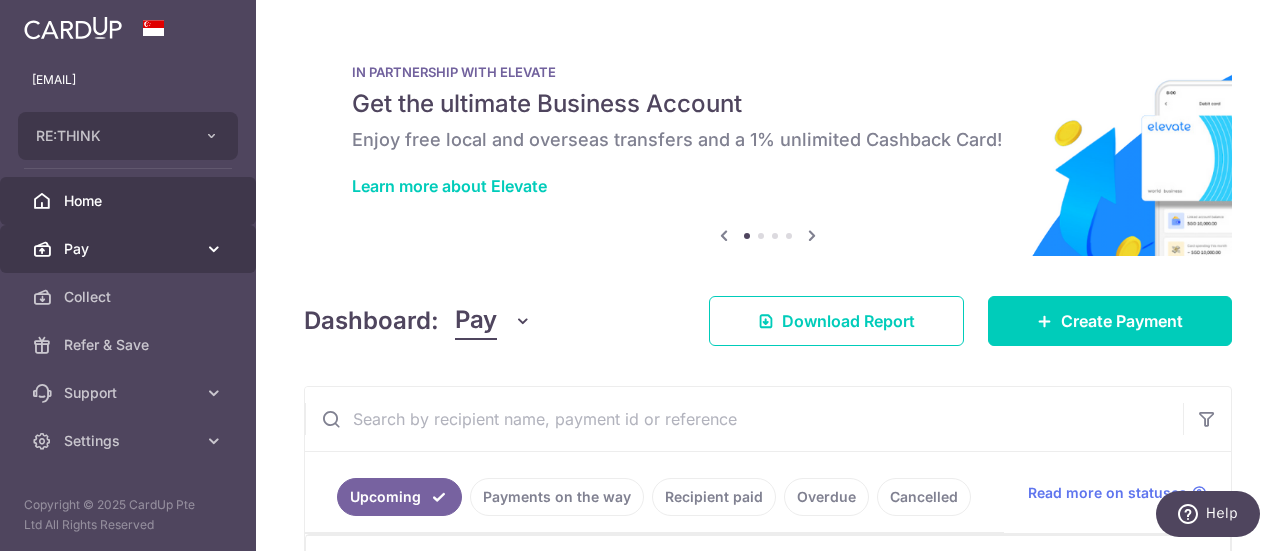 click at bounding box center (214, 249) 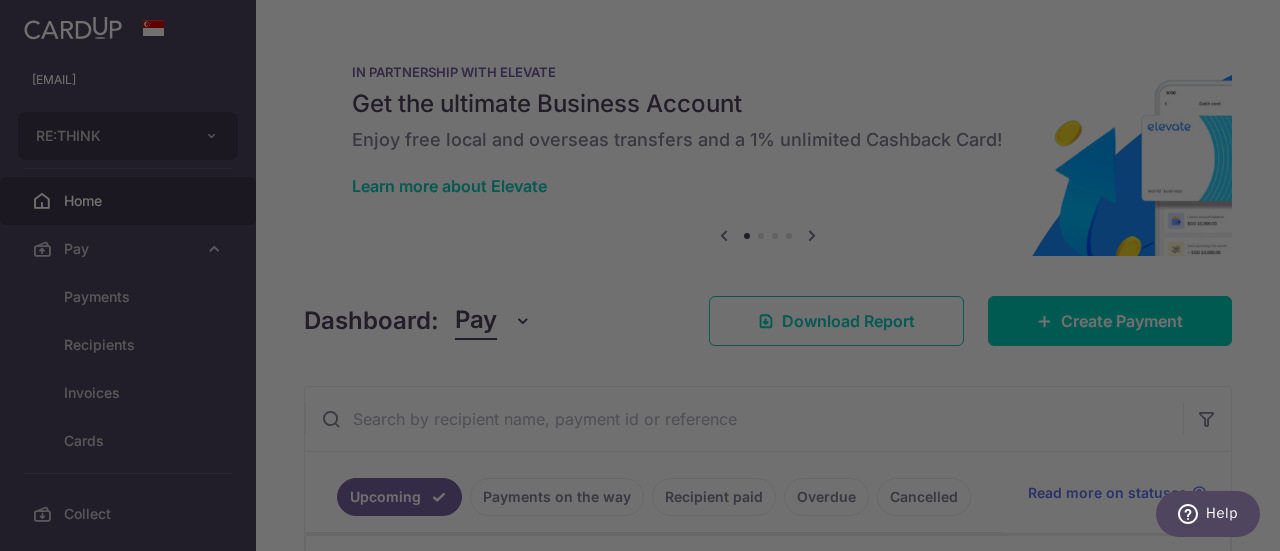 click at bounding box center [646, 278] 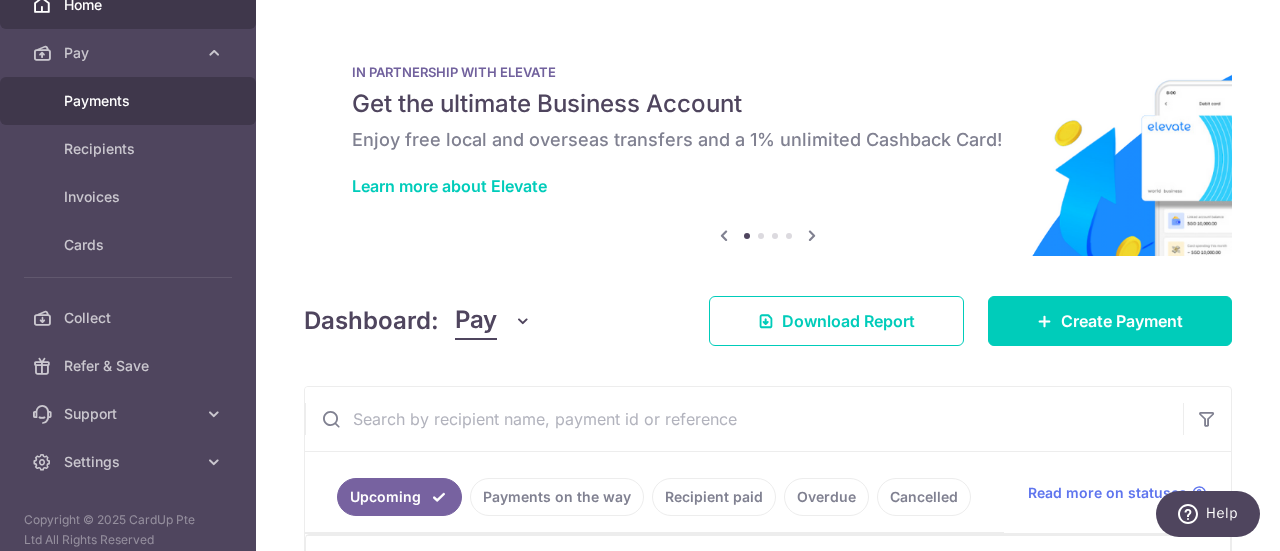 scroll, scrollTop: 200, scrollLeft: 0, axis: vertical 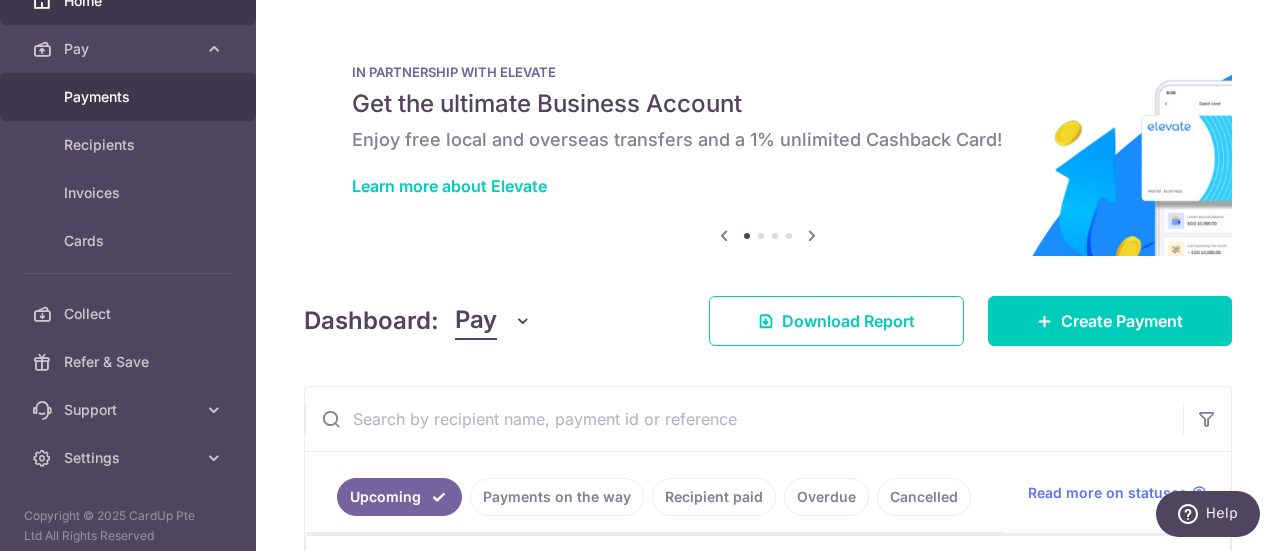 click on "Payments" at bounding box center (130, 97) 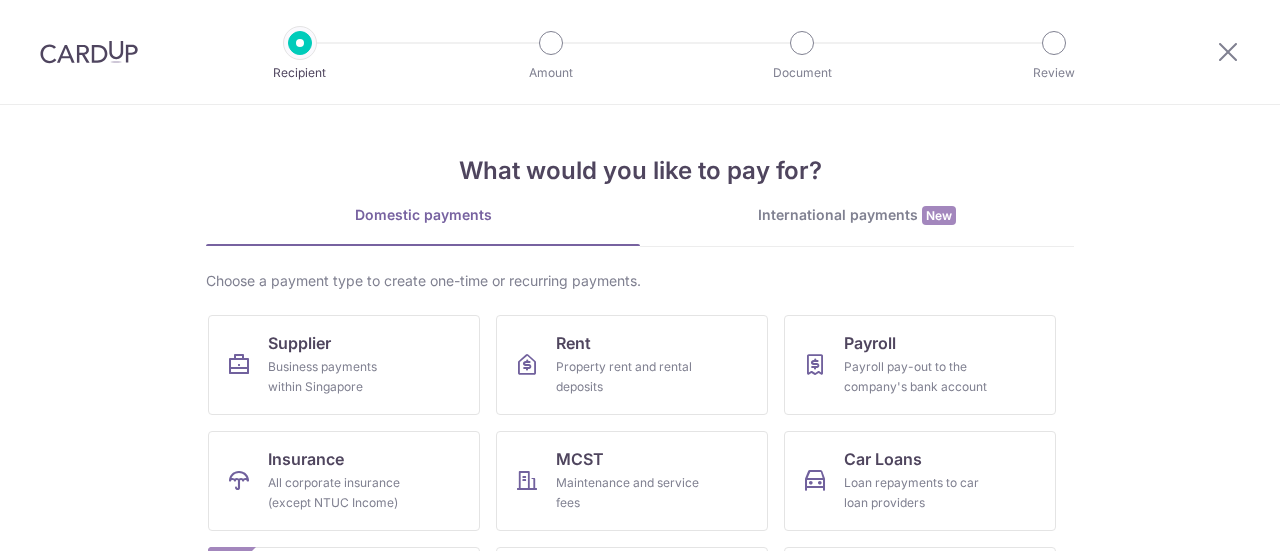 scroll, scrollTop: 0, scrollLeft: 0, axis: both 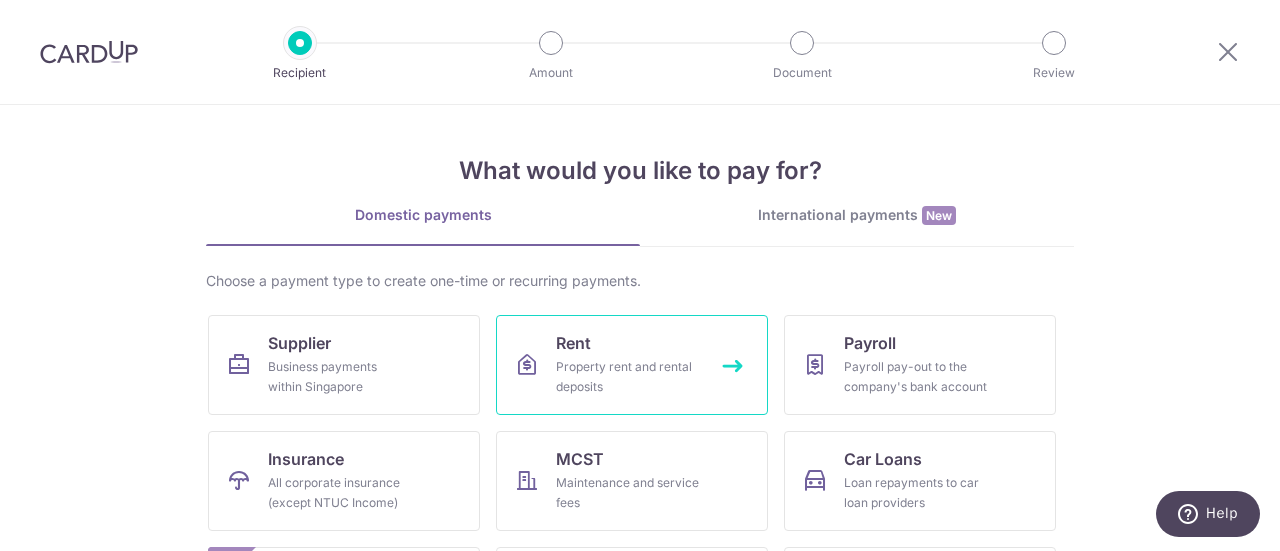 click on "Property rent and rental deposits" at bounding box center (628, 377) 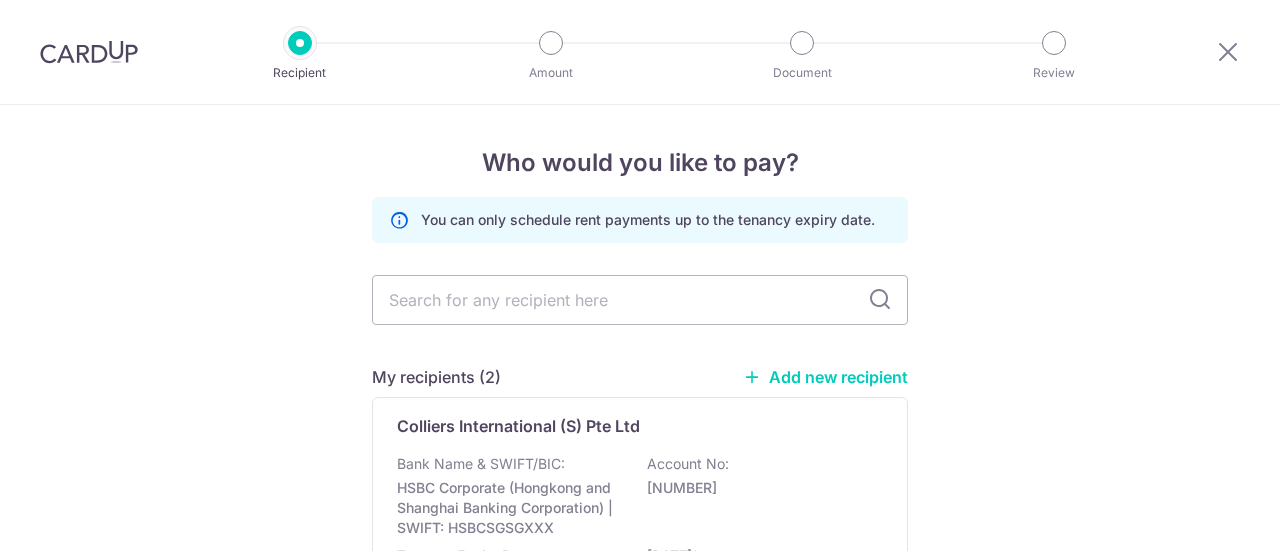 scroll, scrollTop: 0, scrollLeft: 0, axis: both 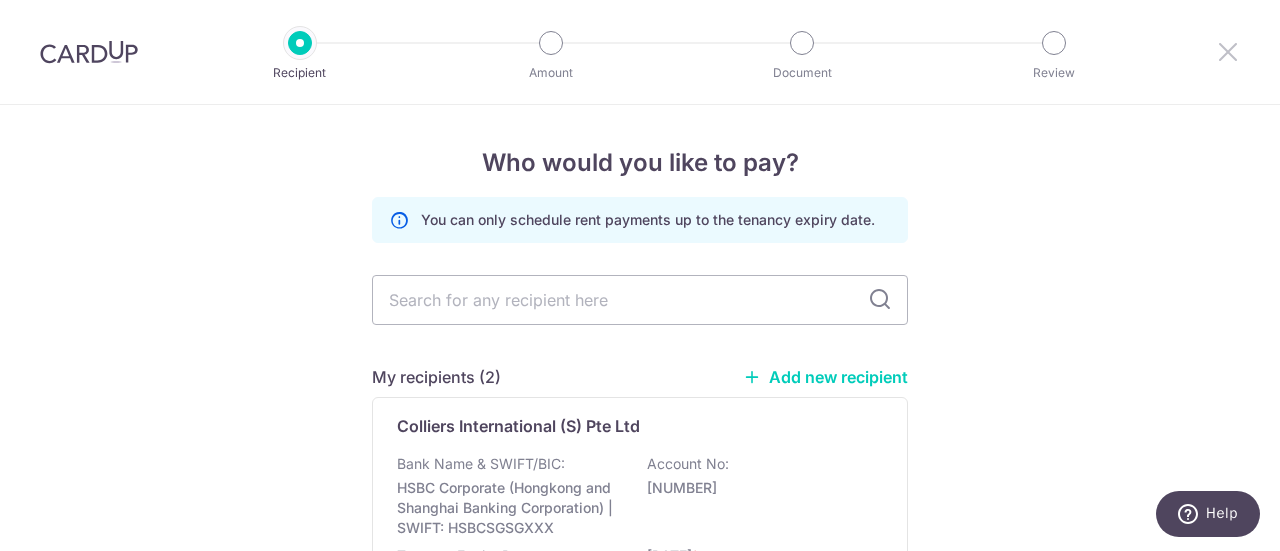 click at bounding box center (1228, 51) 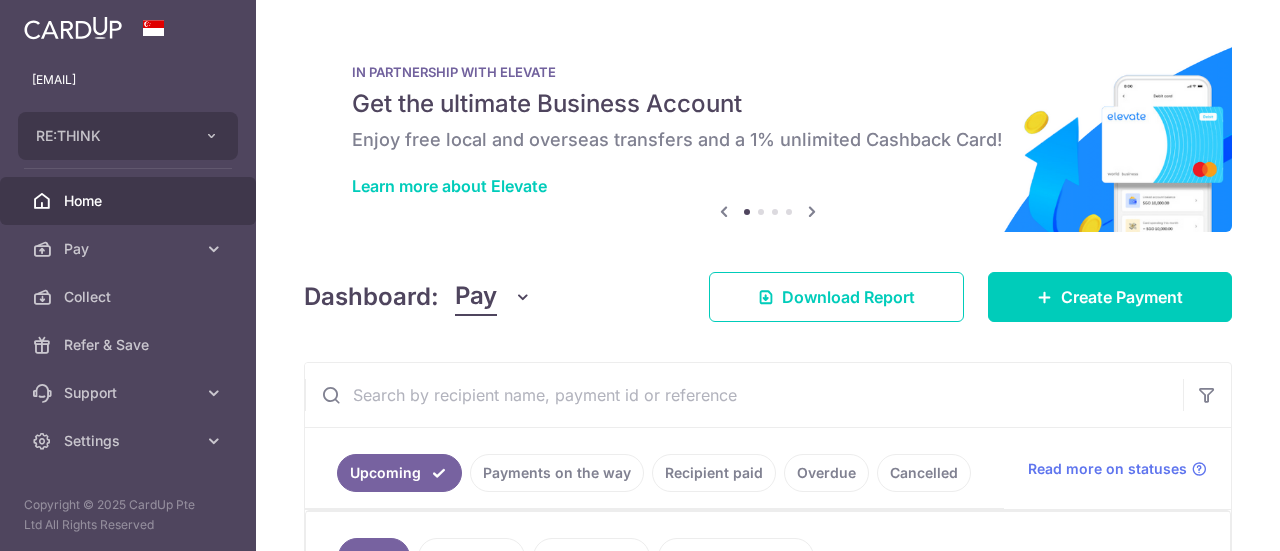 scroll, scrollTop: 0, scrollLeft: 0, axis: both 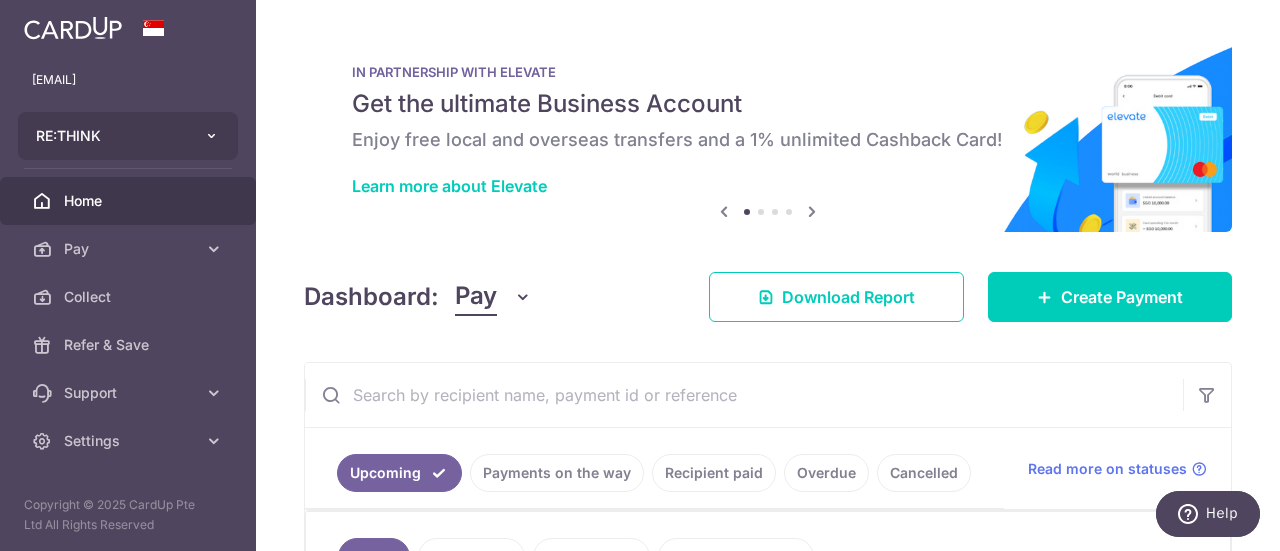click at bounding box center (212, 136) 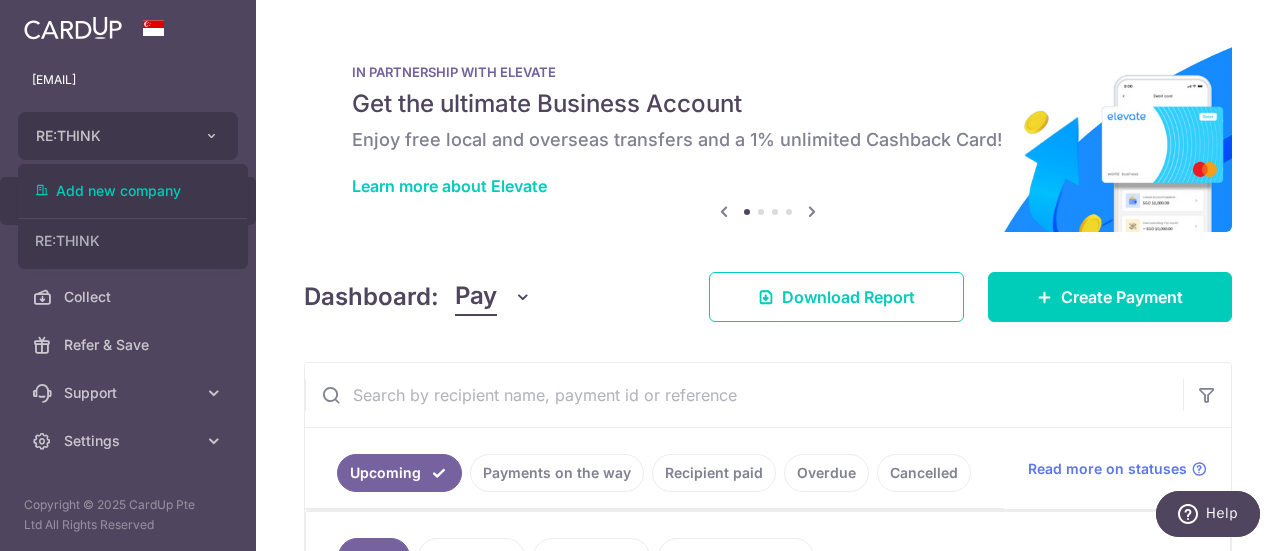 click on "IN PARTNERSHIP WITH ELEVATE
Get the ultimate Business Account
Enjoy free local and overseas transfers and a 1% unlimited Cashback Card!
Learn more about Elevate" at bounding box center [768, 132] 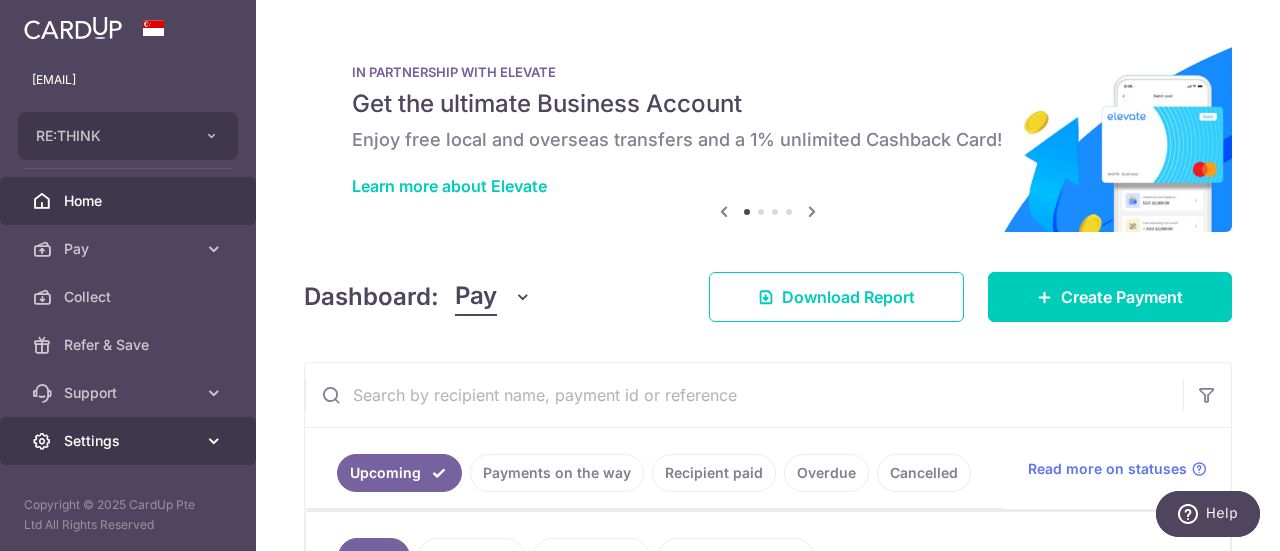 click on "Settings" at bounding box center [130, 441] 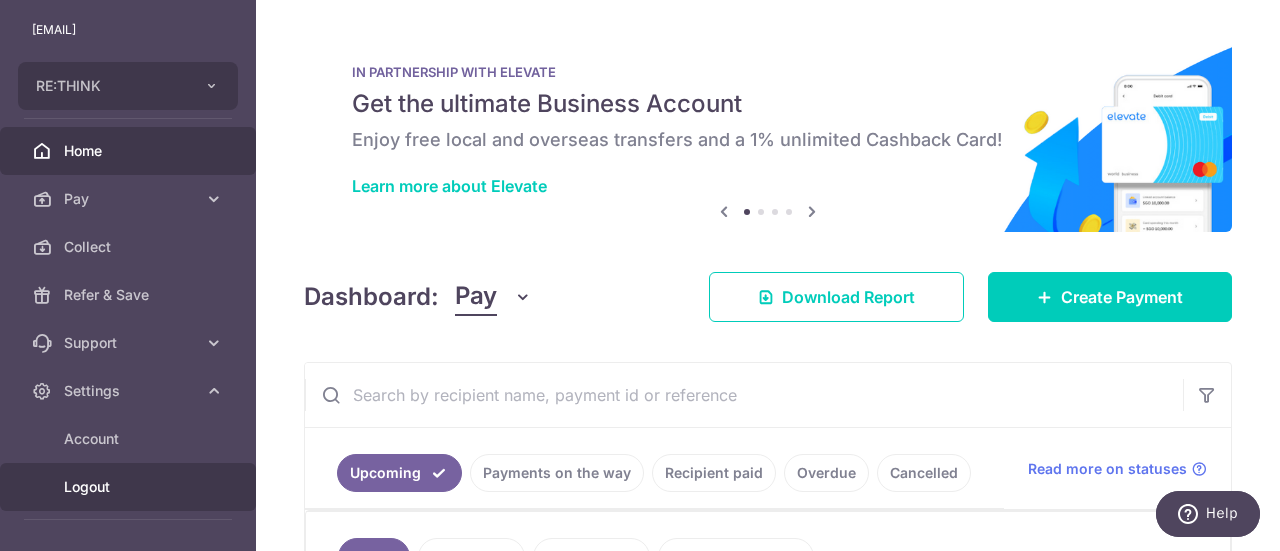 scroll, scrollTop: 114, scrollLeft: 0, axis: vertical 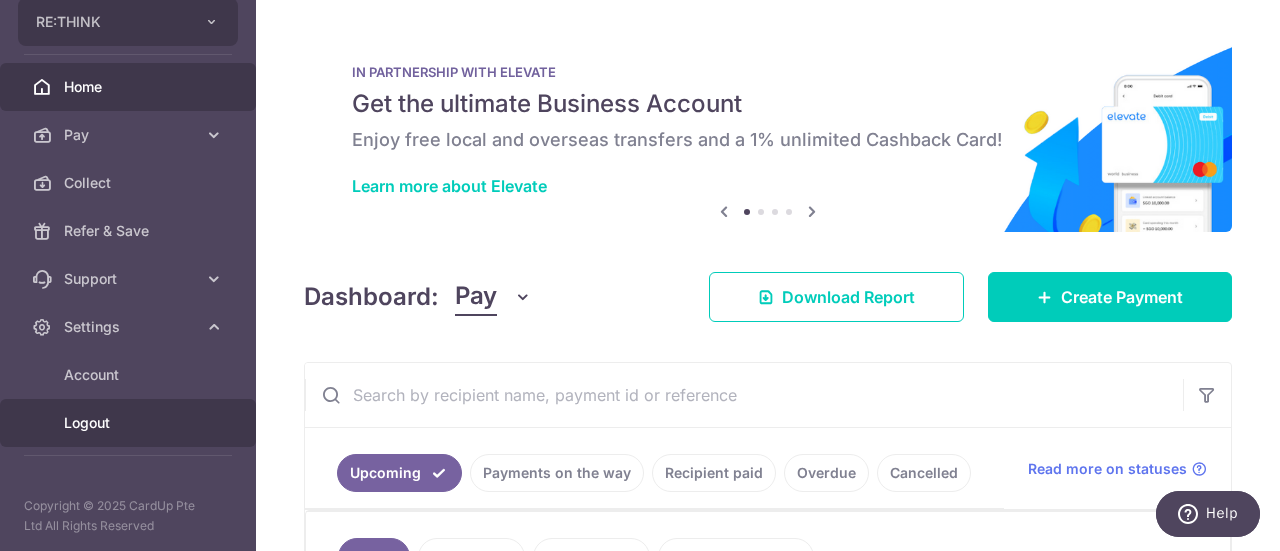 click on "Logout" at bounding box center [130, 423] 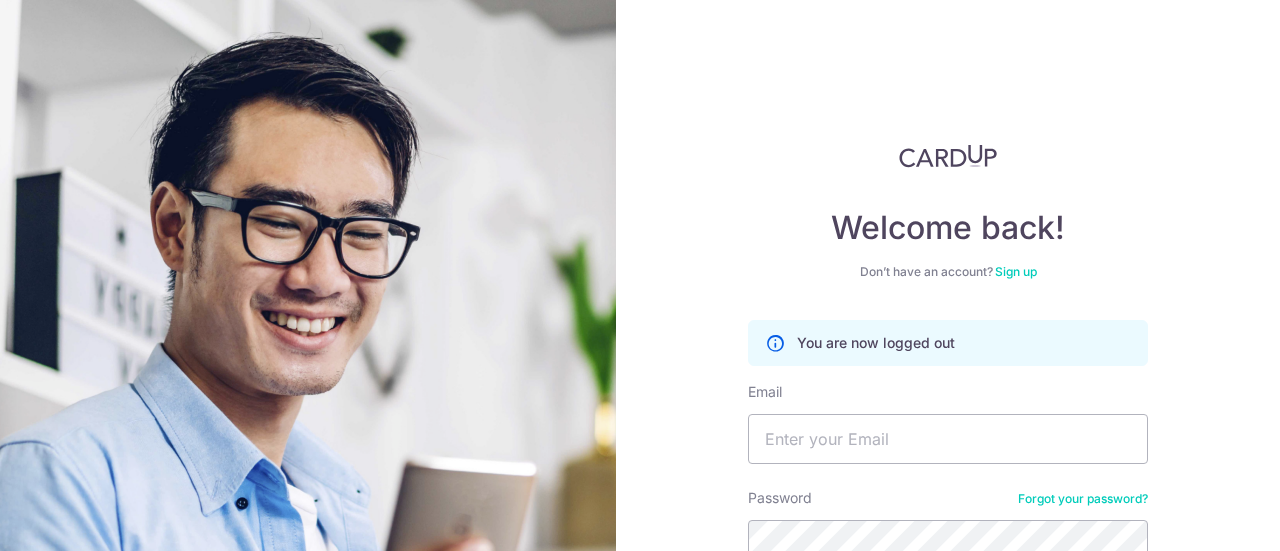 scroll, scrollTop: 0, scrollLeft: 0, axis: both 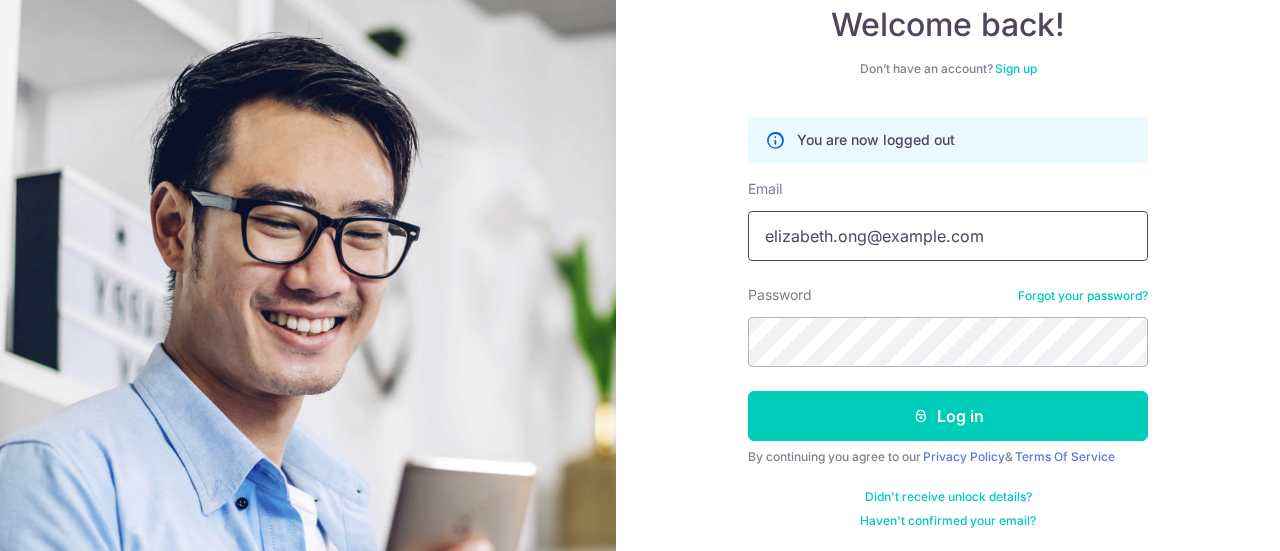 click on "elizabeth.ong@rethink-asia.com" at bounding box center (948, 236) 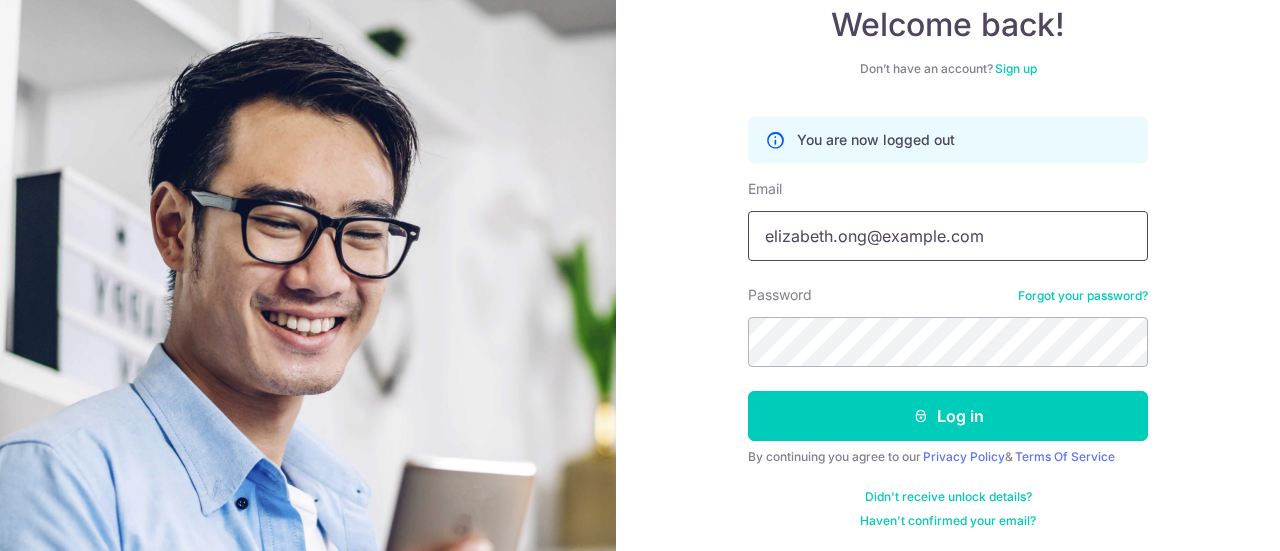 type on "[EMAIL]" 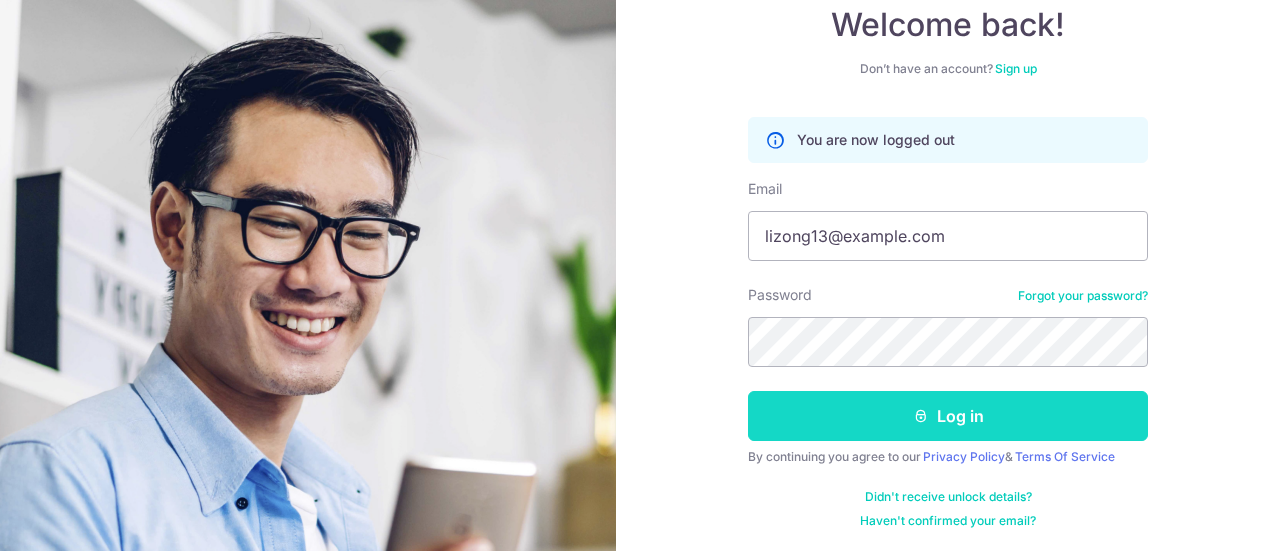 click on "Log in" at bounding box center [948, 416] 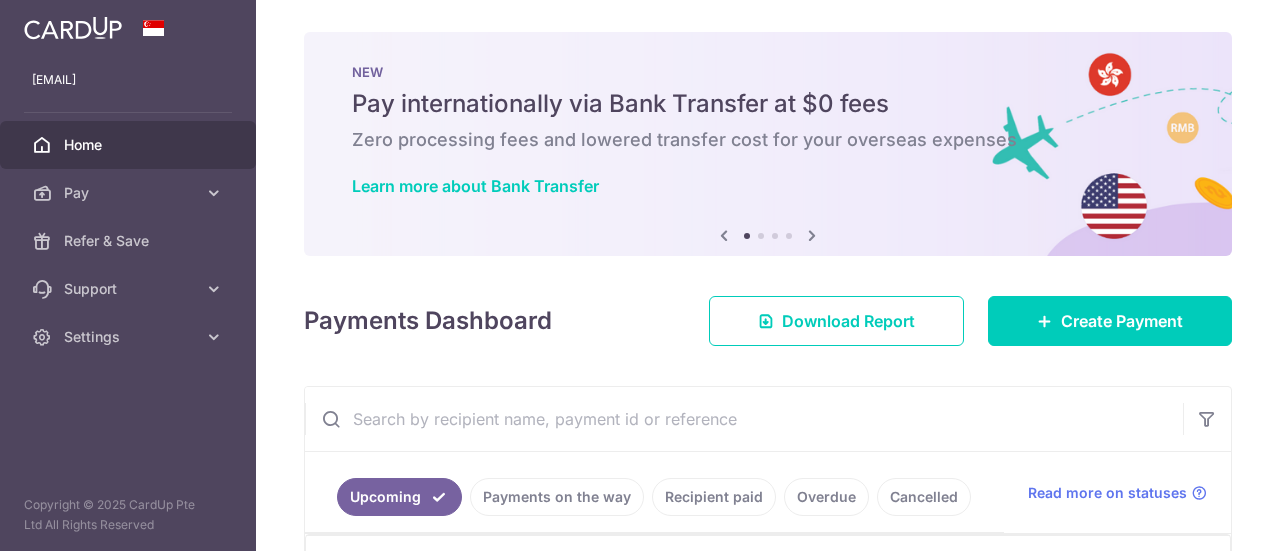 scroll, scrollTop: 0, scrollLeft: 0, axis: both 